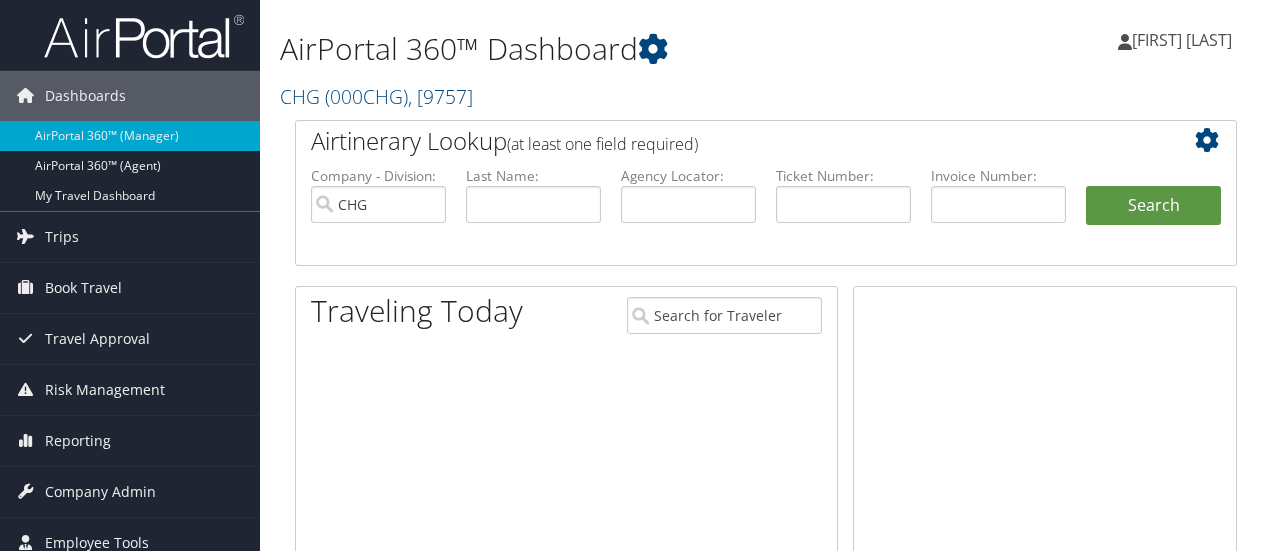 scroll, scrollTop: 0, scrollLeft: 0, axis: both 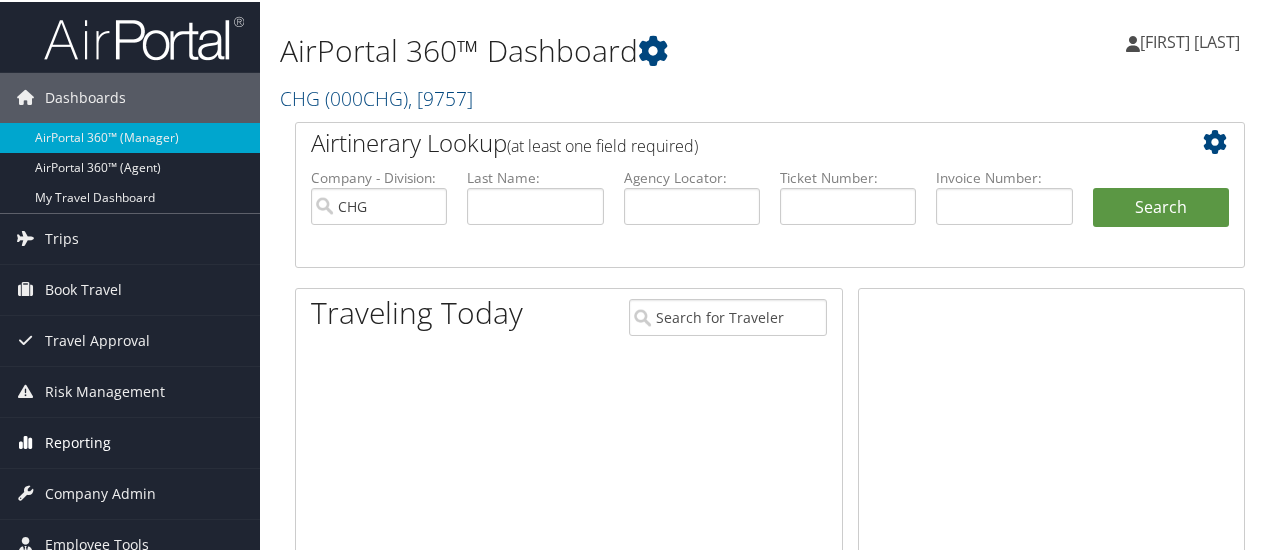 click on "Reporting" at bounding box center (130, 441) 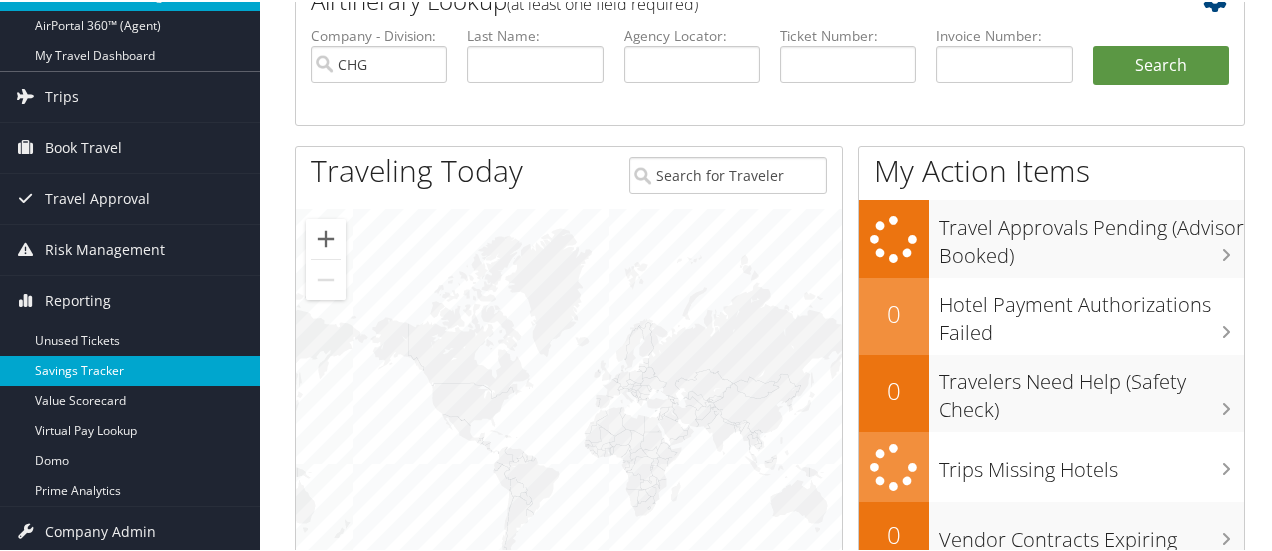 scroll, scrollTop: 200, scrollLeft: 0, axis: vertical 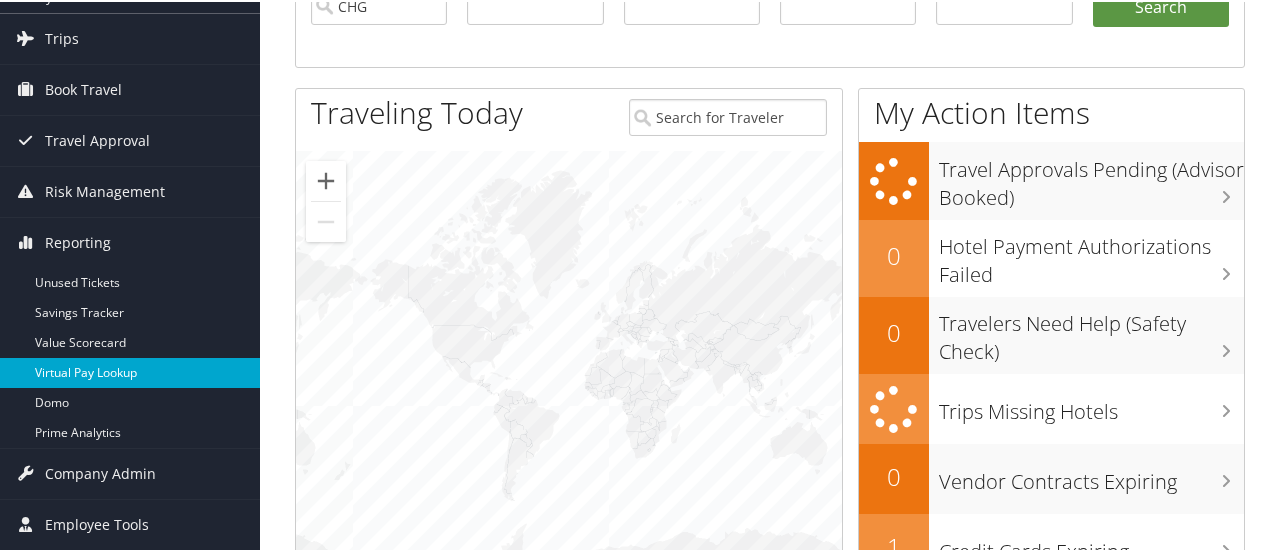 click on "Virtual Pay Lookup" at bounding box center [130, 371] 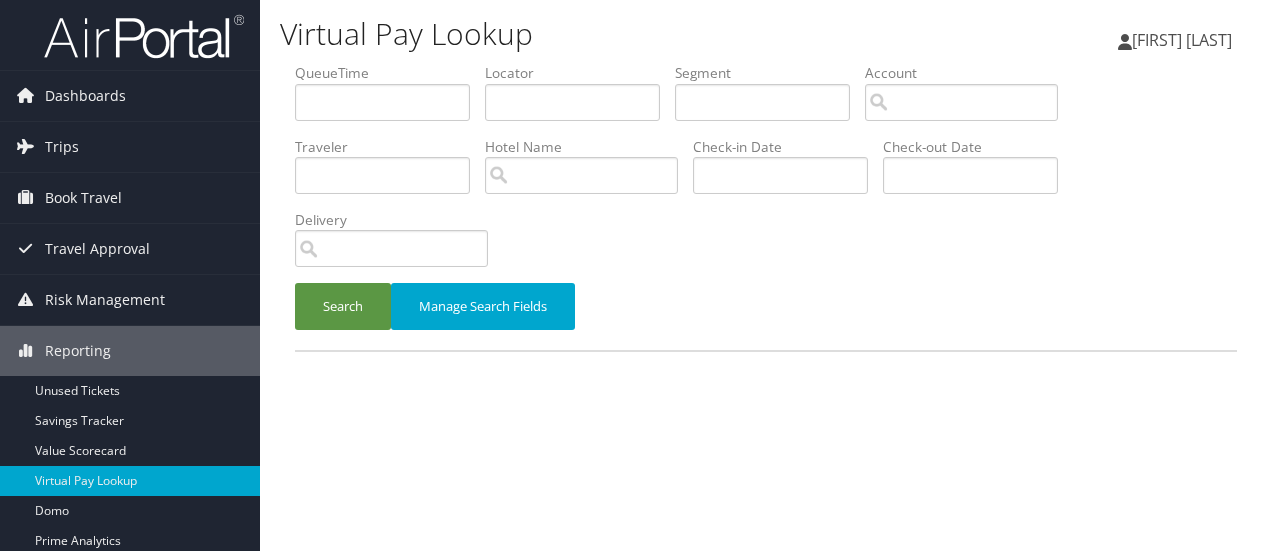 scroll, scrollTop: 0, scrollLeft: 0, axis: both 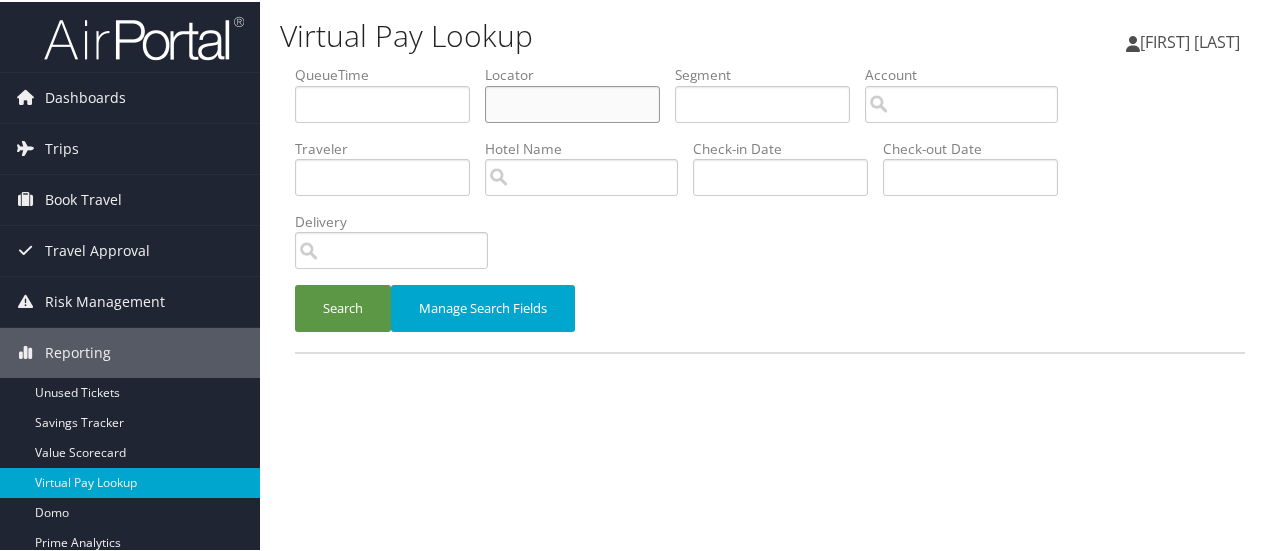 click at bounding box center (572, 102) 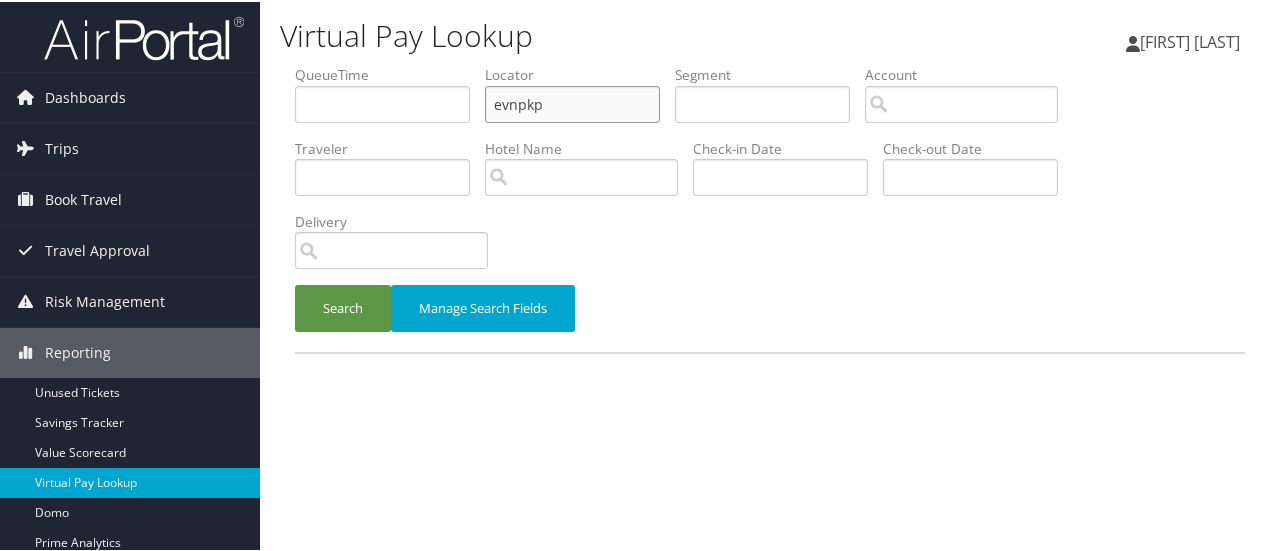 type on "evnpkp" 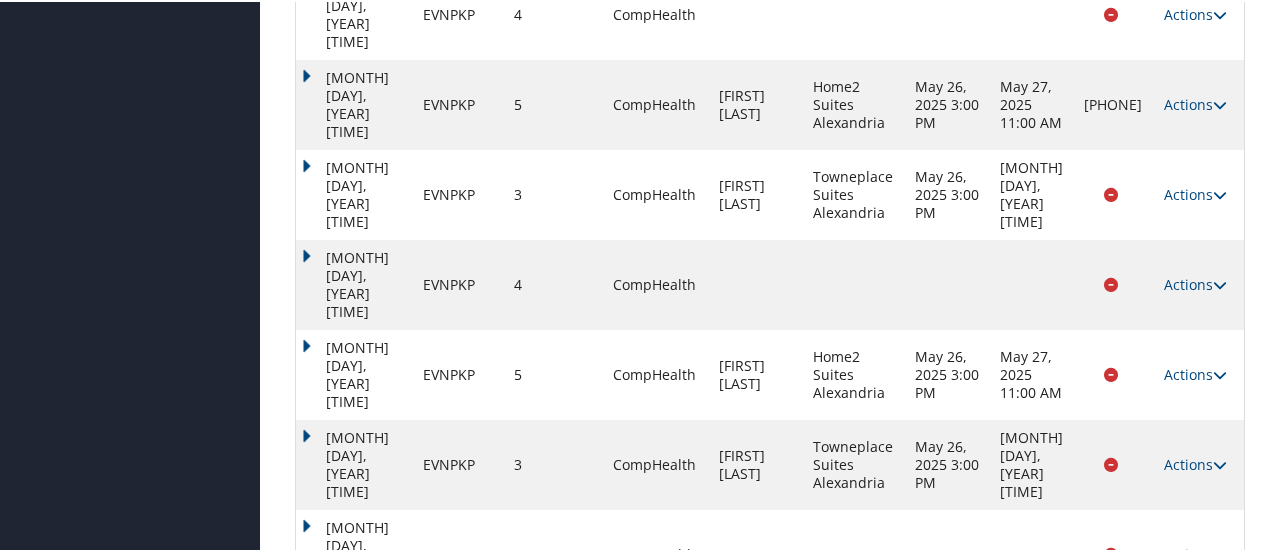 scroll, scrollTop: 671, scrollLeft: 0, axis: vertical 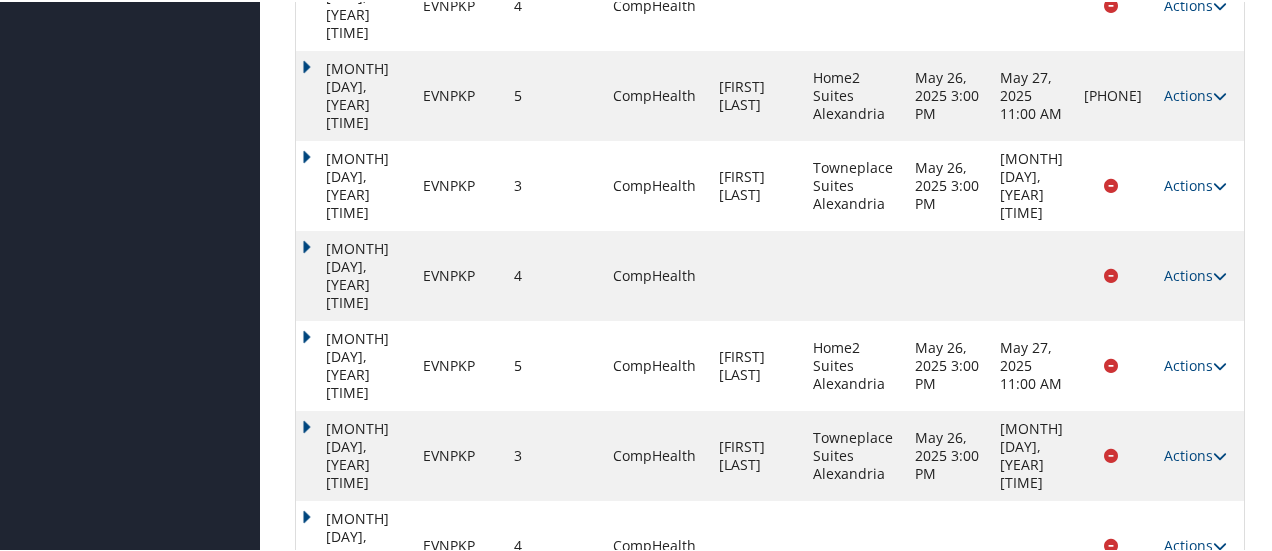 click on "Next" at bounding box center (1196, 692) 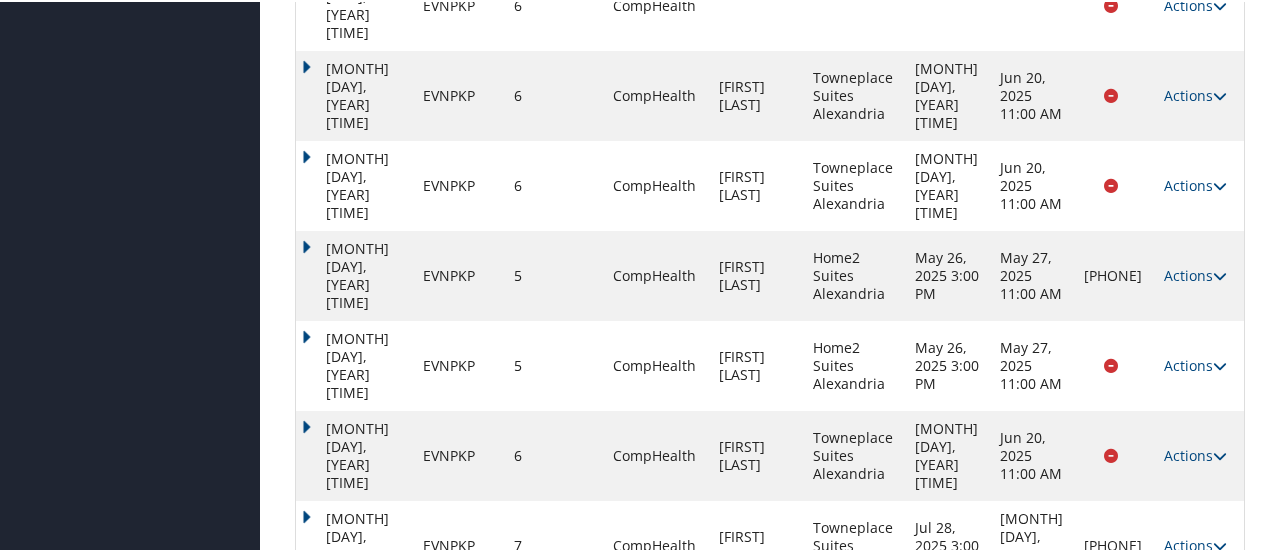 scroll, scrollTop: 617, scrollLeft: 0, axis: vertical 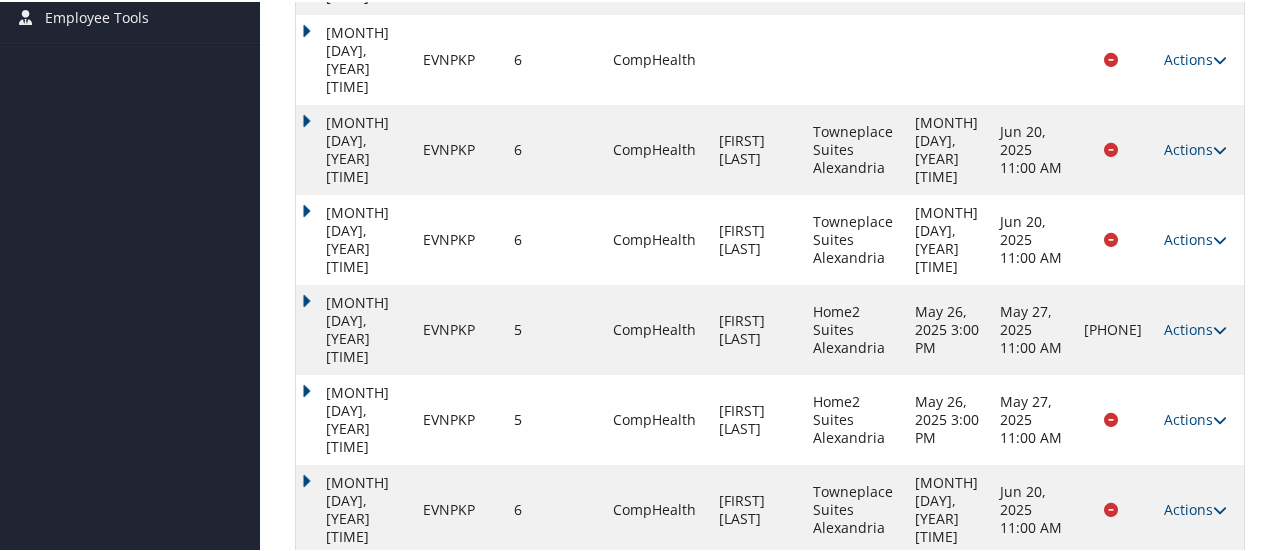 click on "Actions" at bounding box center [1195, 597] 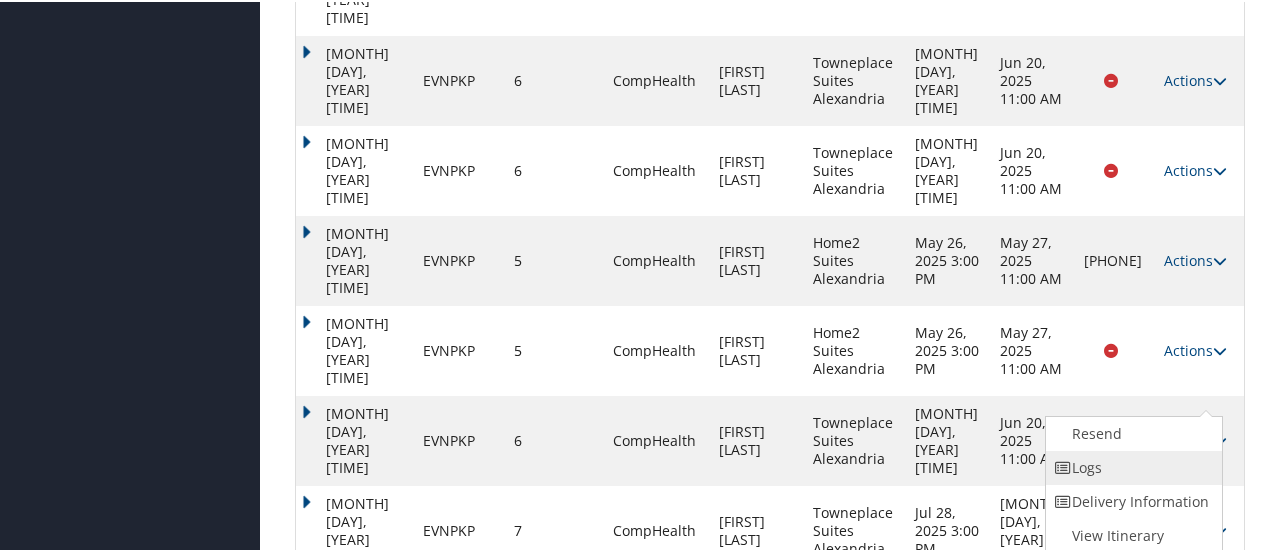 click on "Logs" at bounding box center [1131, 466] 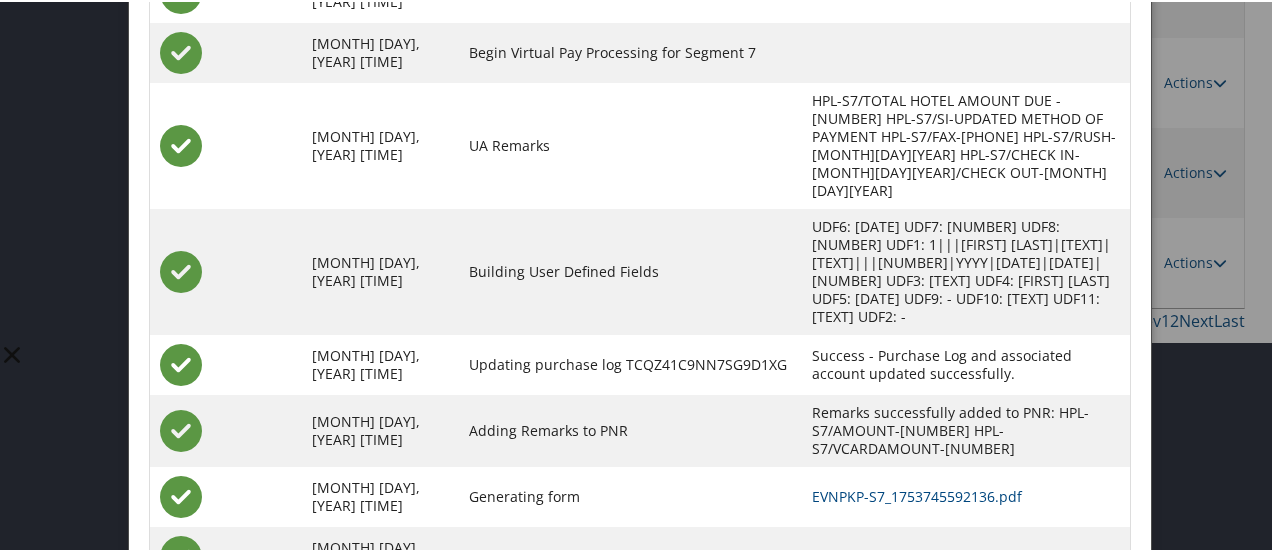 scroll, scrollTop: 975, scrollLeft: 0, axis: vertical 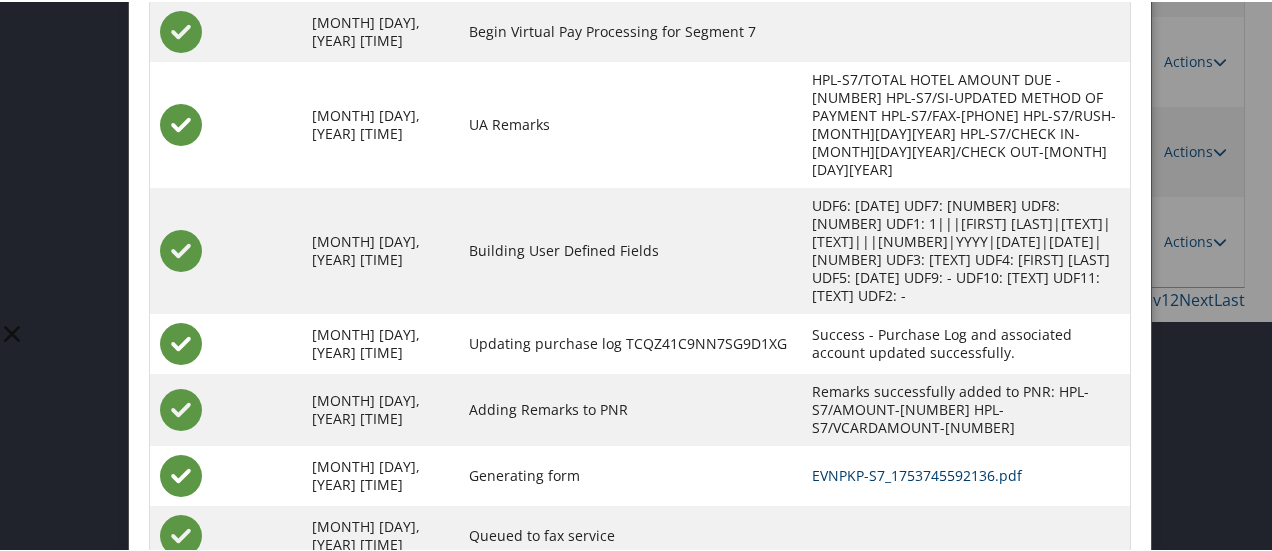 click on "EVNPKP-S7_1753745592136.pdf" at bounding box center [917, 473] 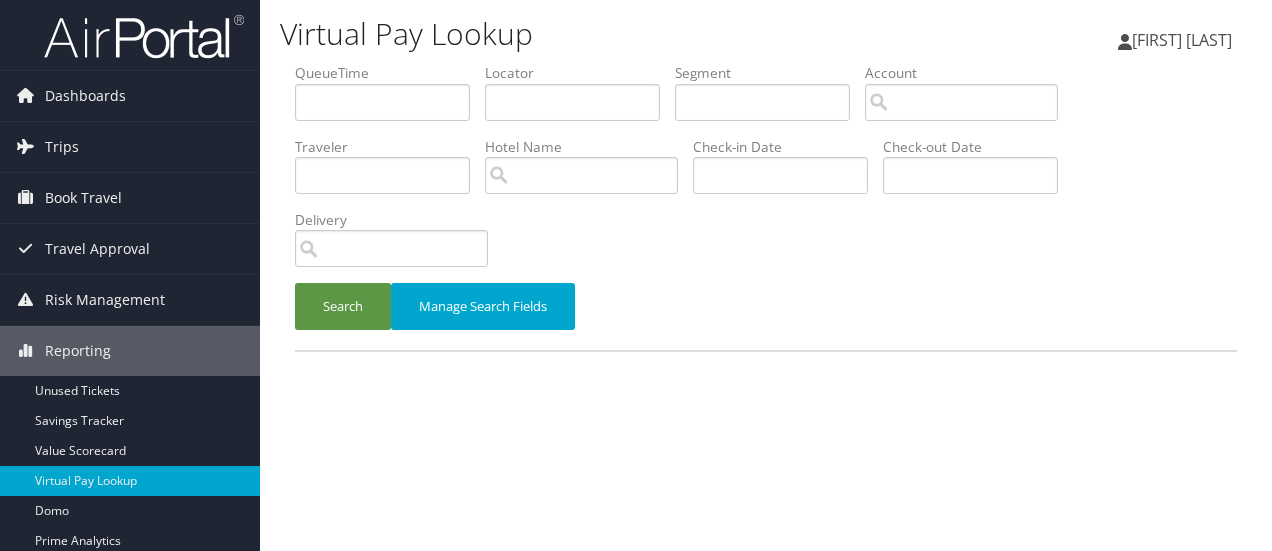 scroll, scrollTop: 0, scrollLeft: 0, axis: both 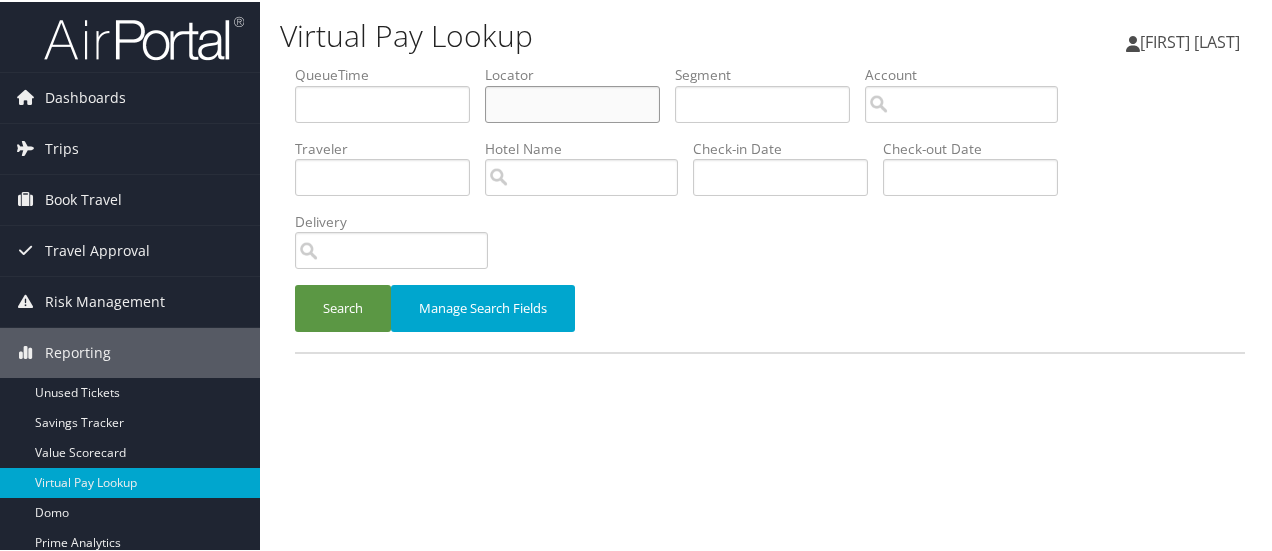 click at bounding box center (572, 102) 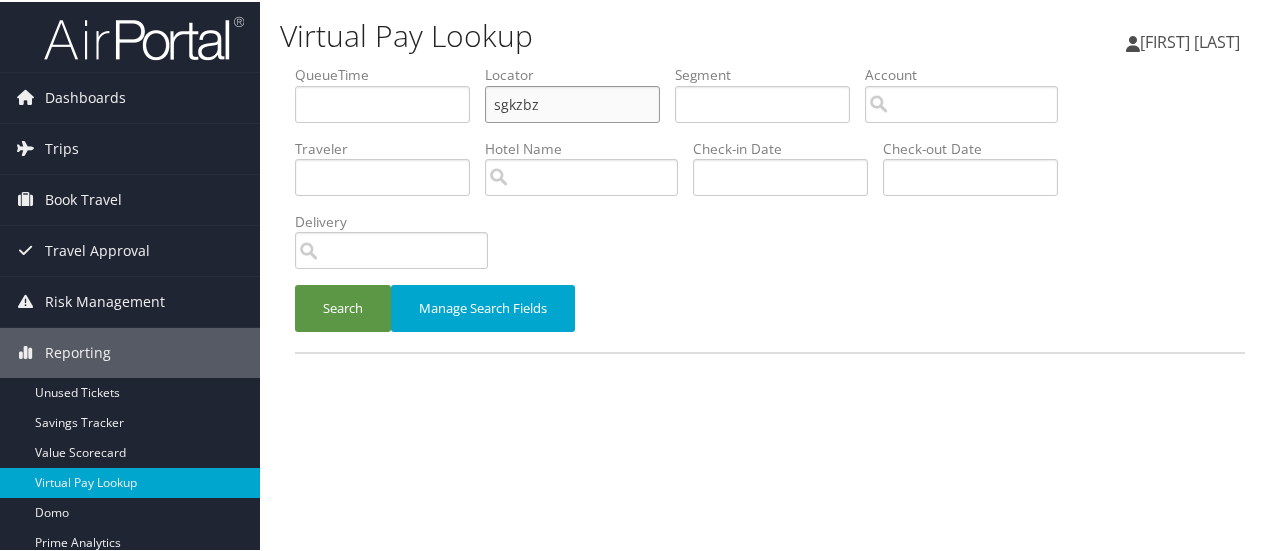 type on "sgkzbz" 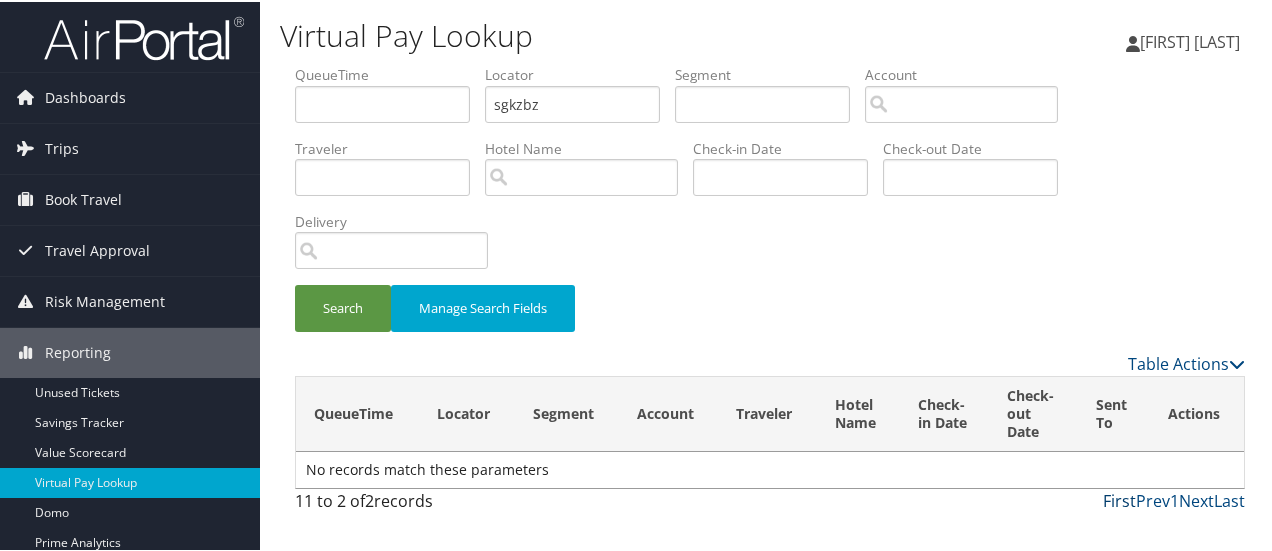 click on "First" at bounding box center [1119, 499] 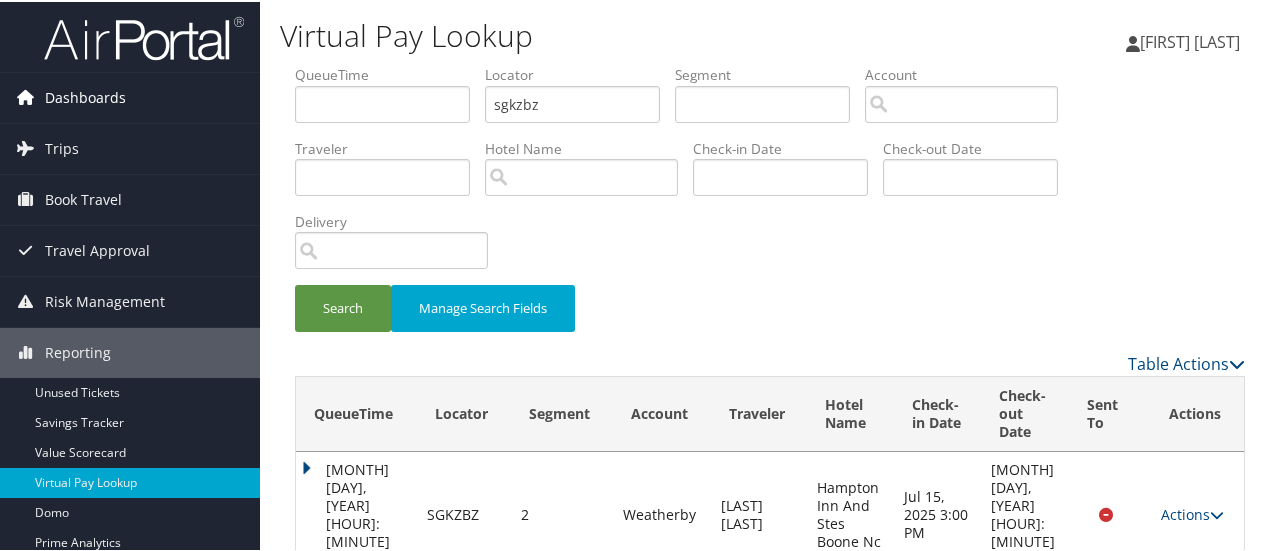 click on "Dashboards" at bounding box center (85, 96) 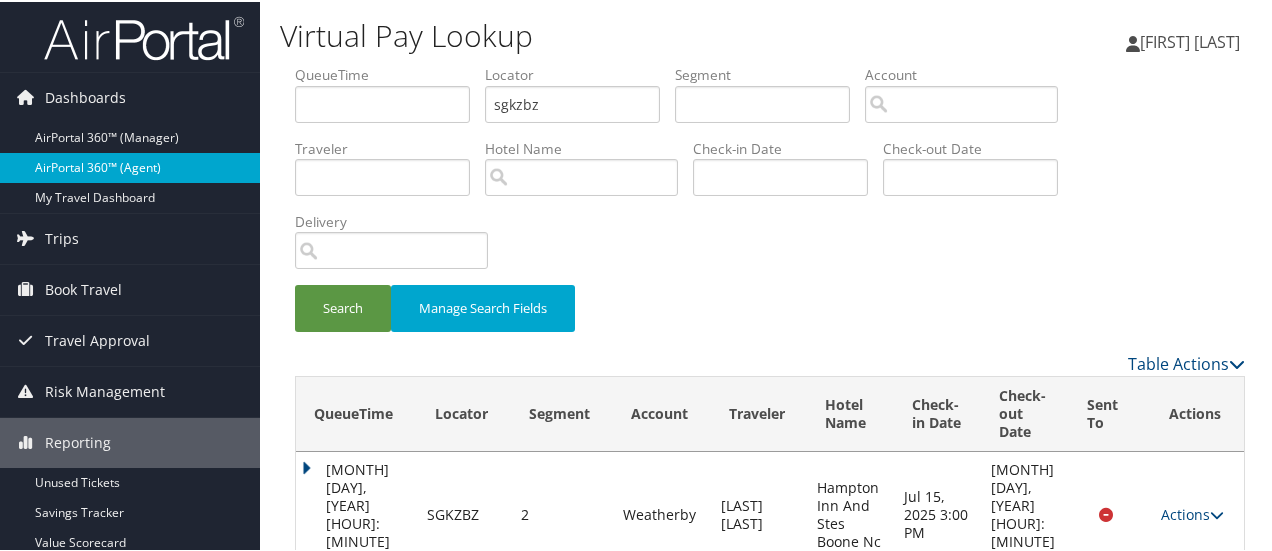 click on "AirPortal 360™ (Agent)" at bounding box center (130, 166) 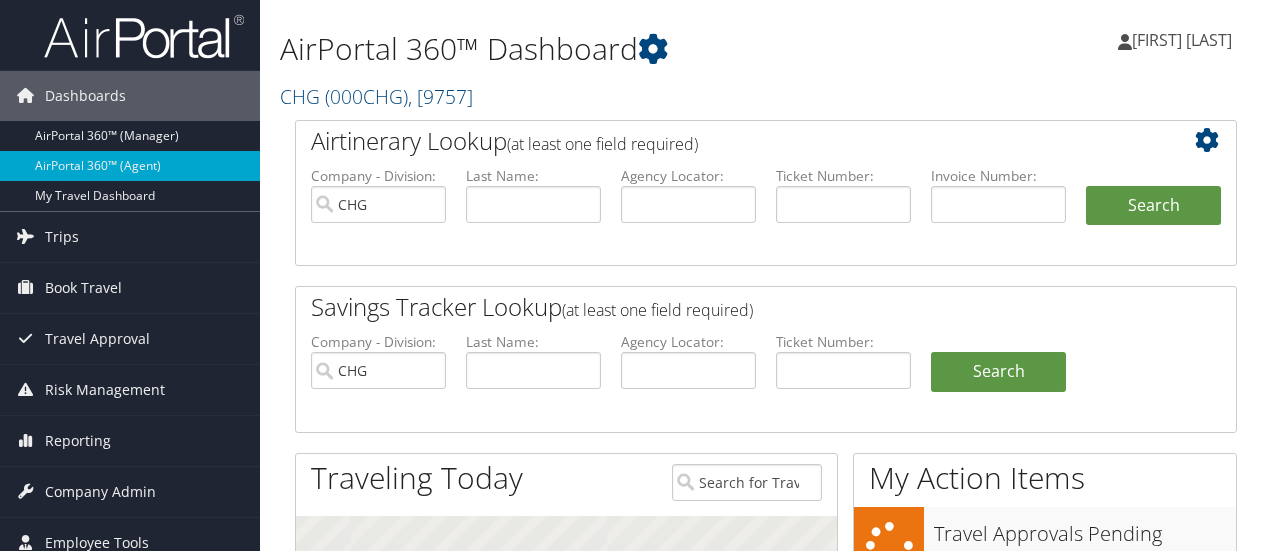 scroll, scrollTop: 0, scrollLeft: 0, axis: both 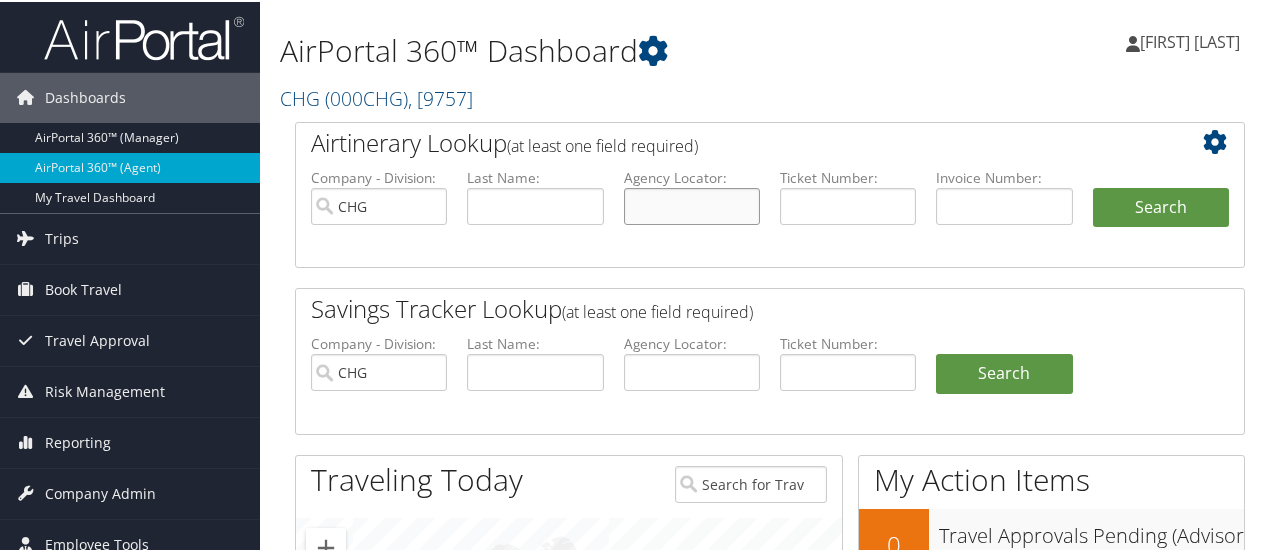 click at bounding box center (692, 204) 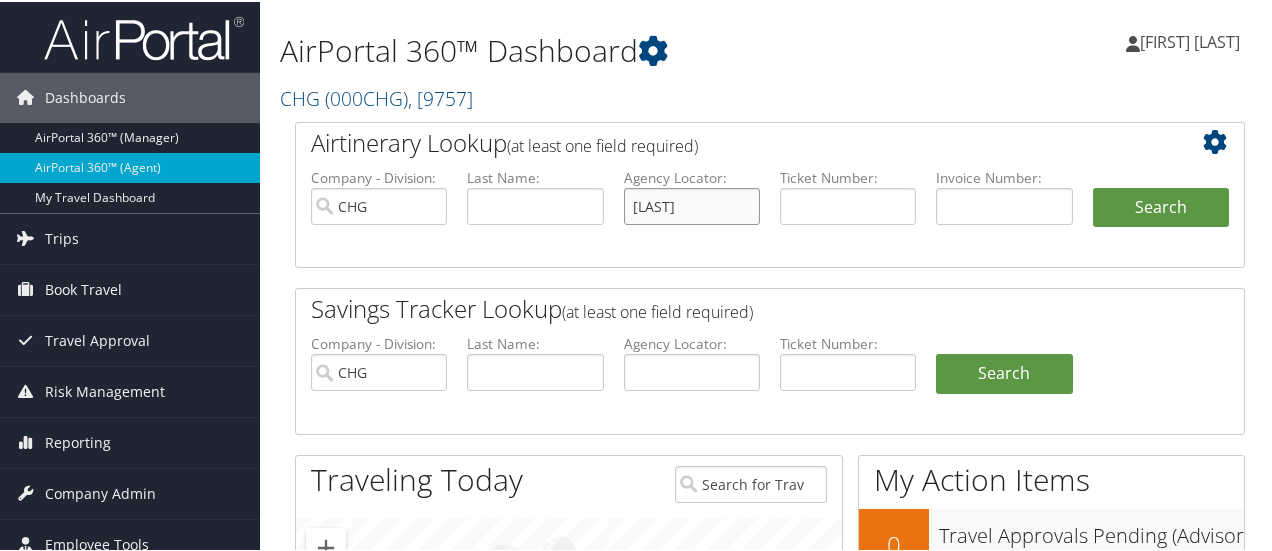 type on "sgkzbz" 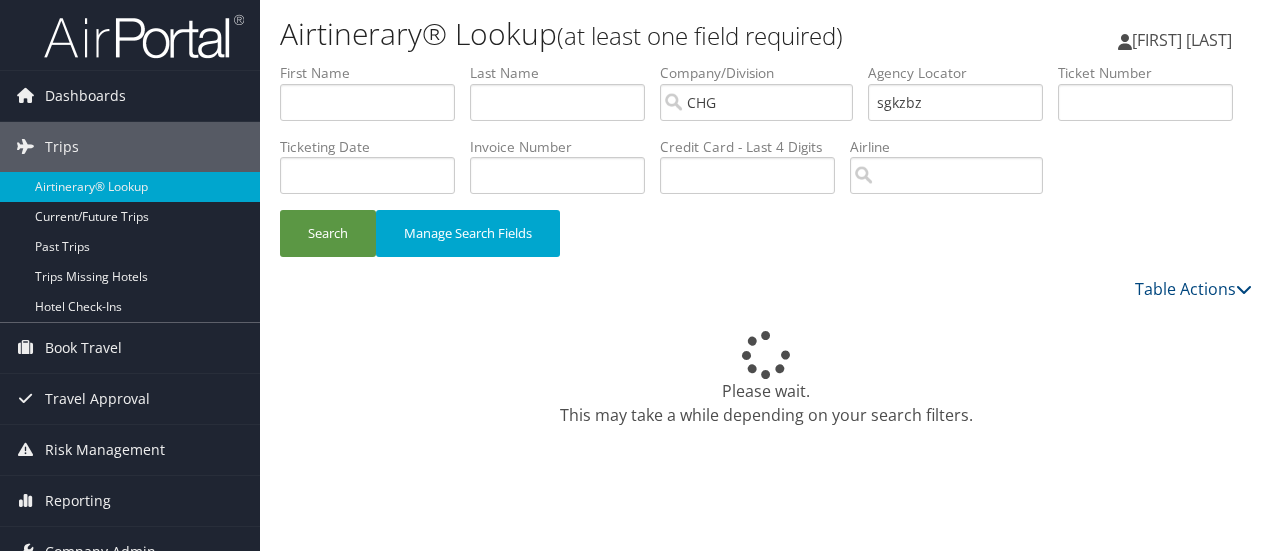 scroll, scrollTop: 0, scrollLeft: 0, axis: both 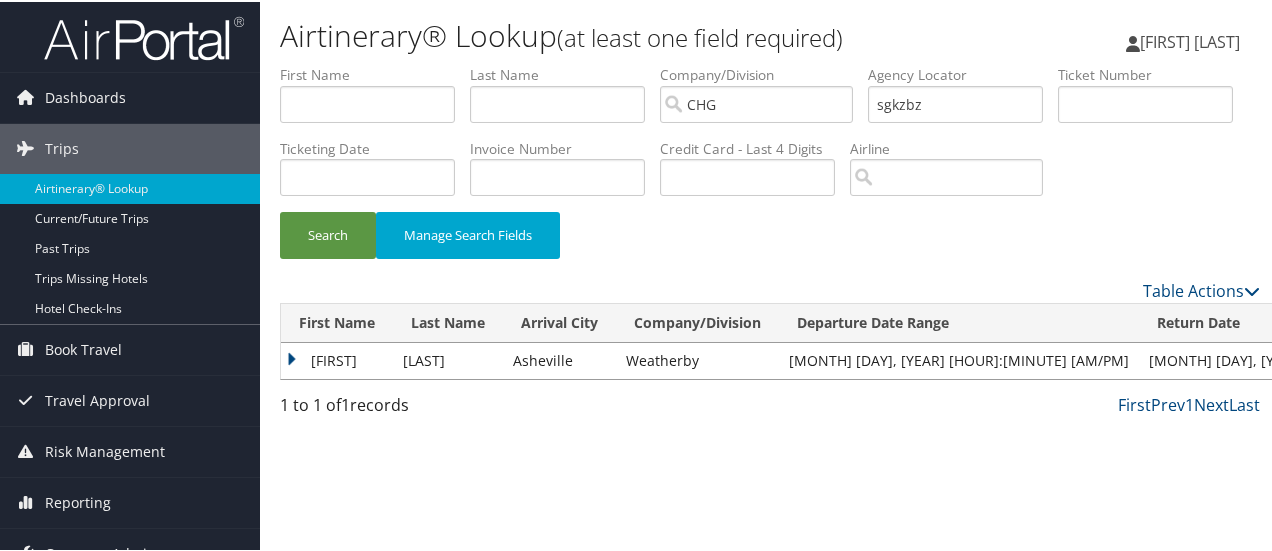 click on "Obiageli" at bounding box center (337, 359) 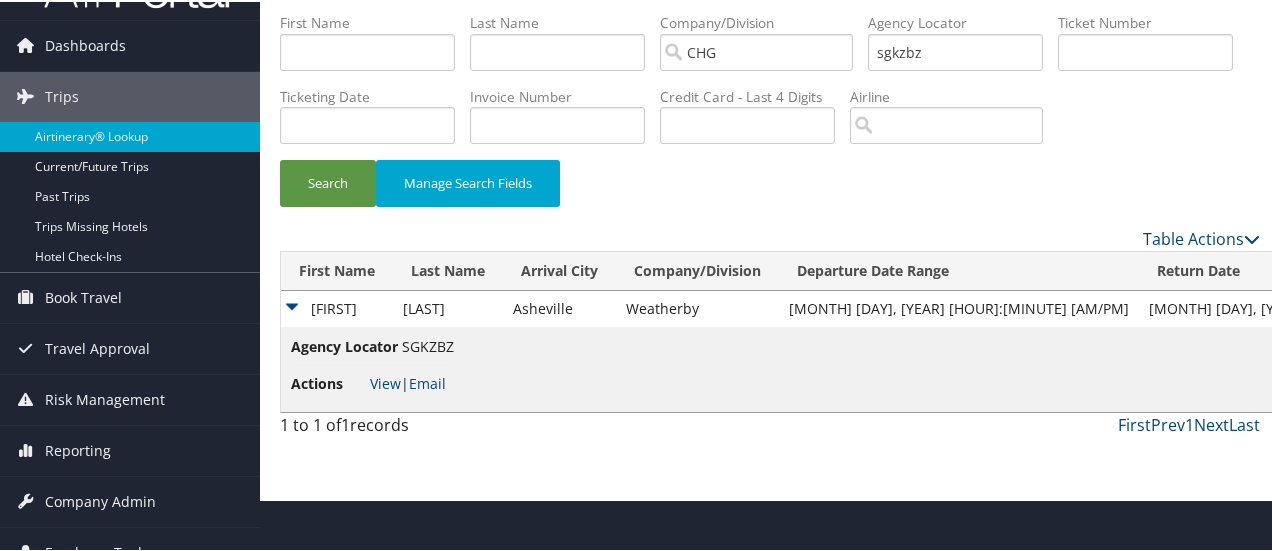 scroll, scrollTop: 74, scrollLeft: 0, axis: vertical 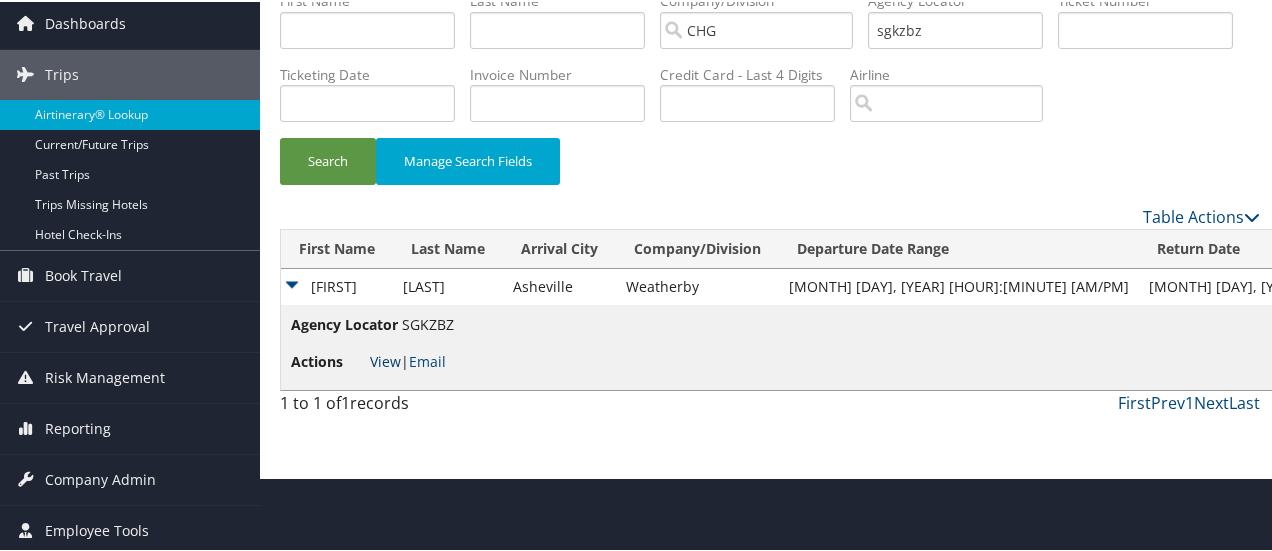 click on "View" at bounding box center [385, 359] 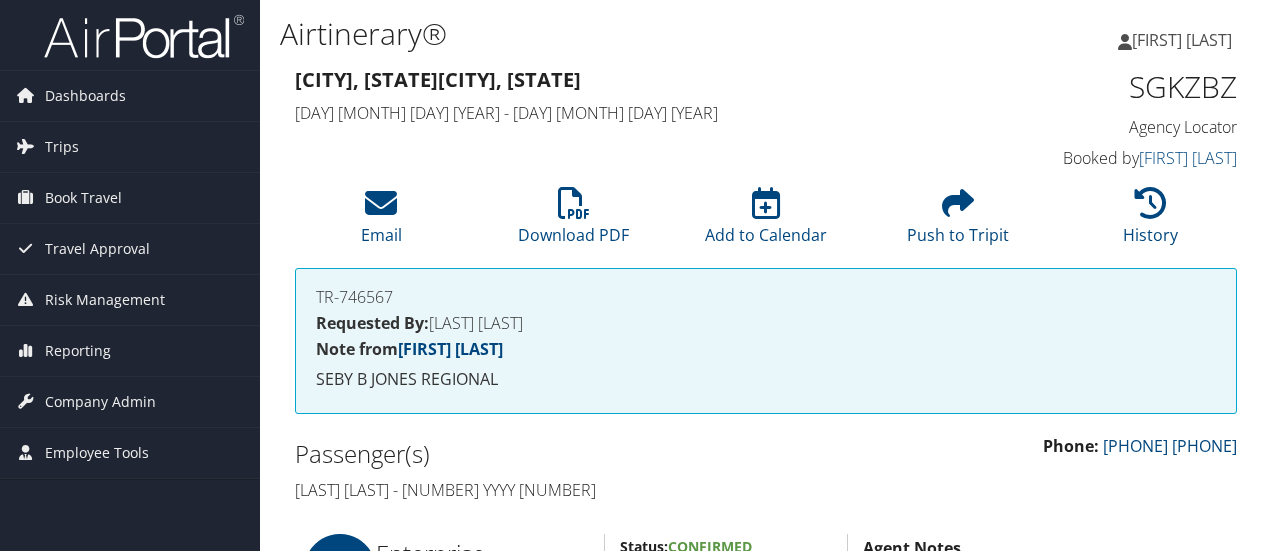 scroll, scrollTop: 0, scrollLeft: 0, axis: both 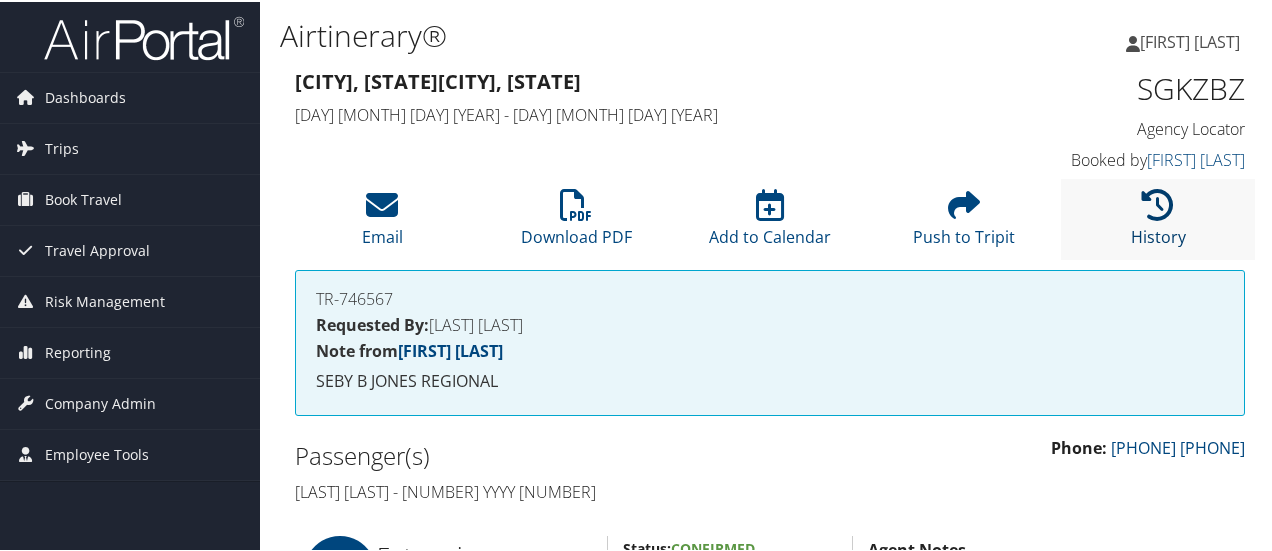 click at bounding box center (1158, 203) 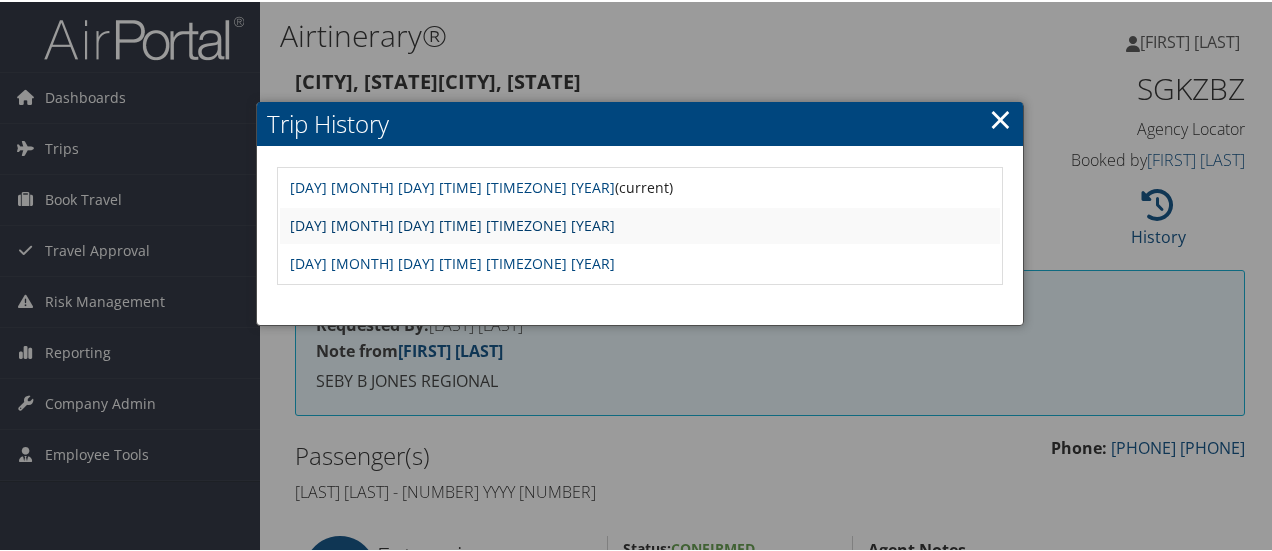 click on "Fri Jul 11 14:24:07 MDT 2025" at bounding box center [452, 223] 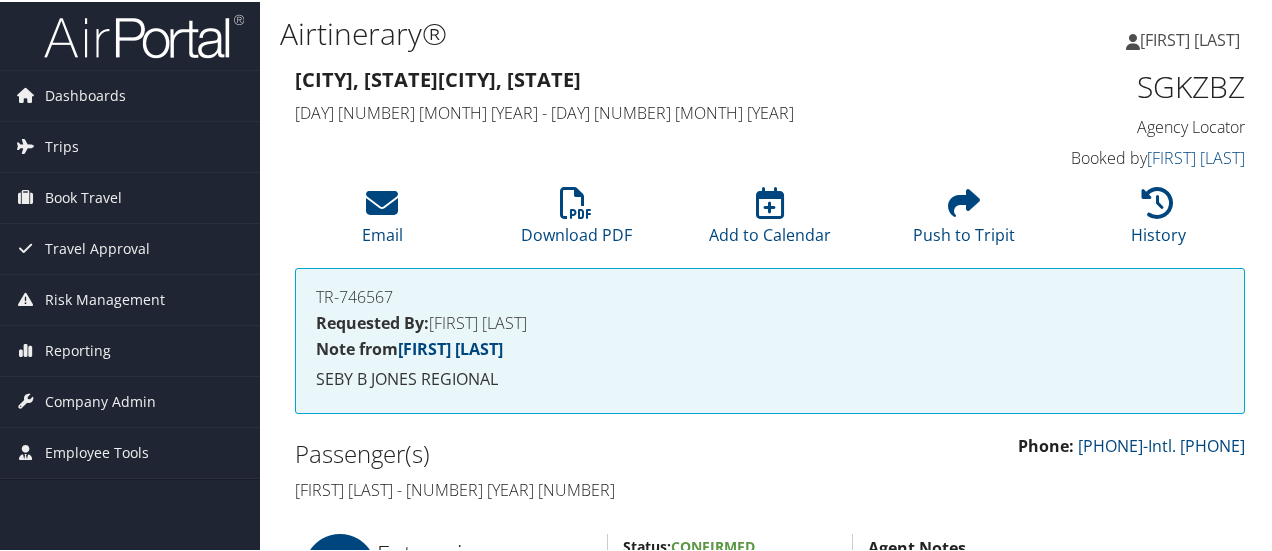scroll, scrollTop: 0, scrollLeft: 0, axis: both 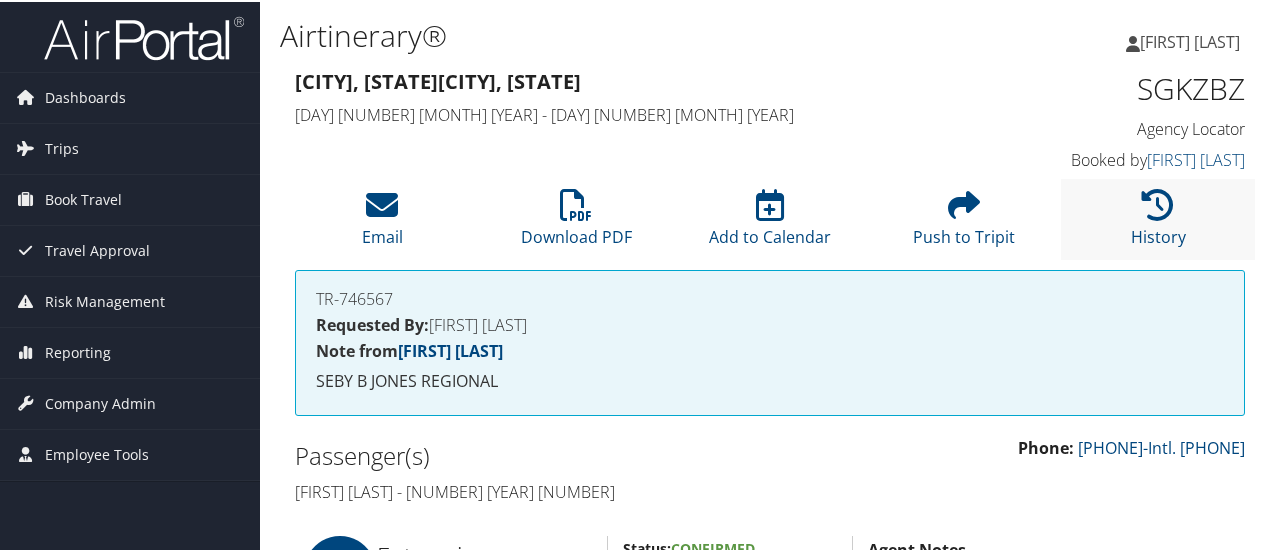 click on "History" at bounding box center [1158, 217] 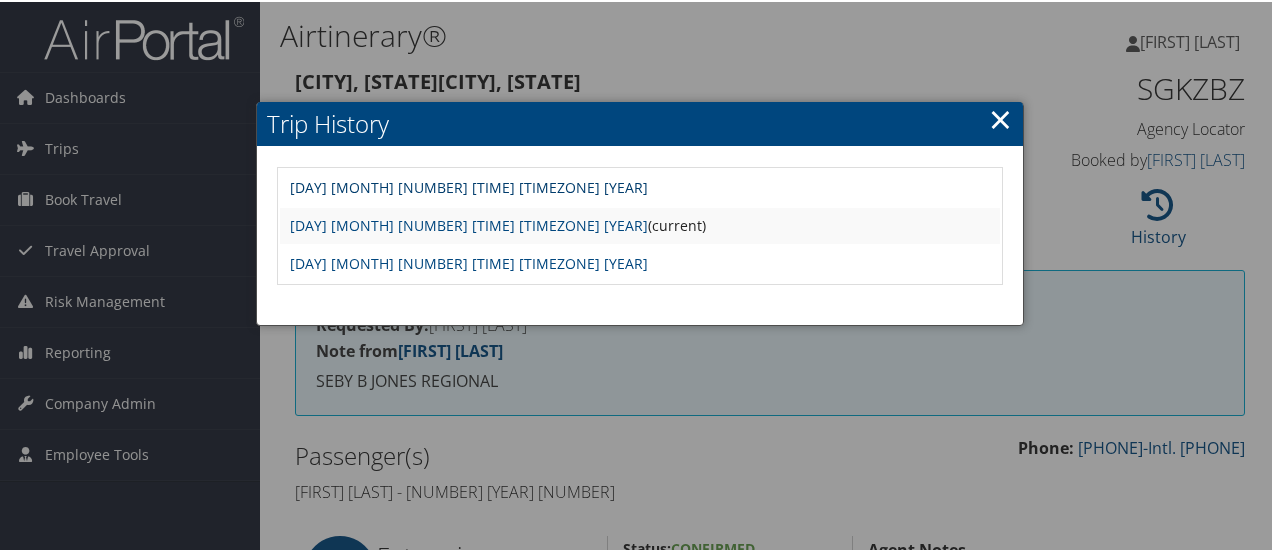 click on "[DAY] [MONTH] [NUMBER] [TIME] [TIMEZONE] [YEAR]" at bounding box center [469, 185] 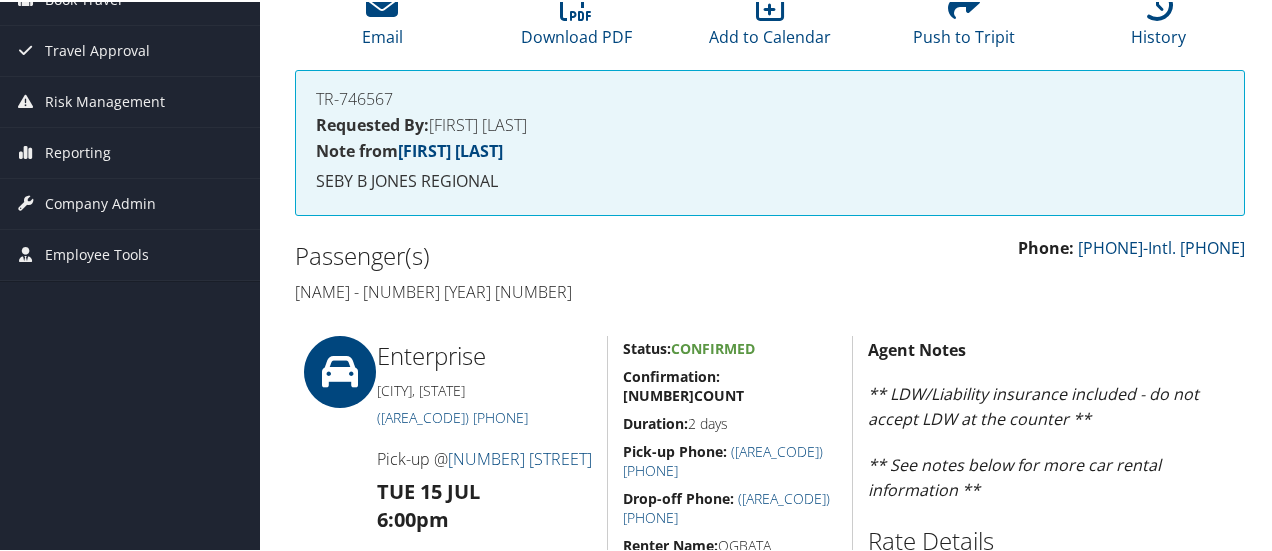 scroll, scrollTop: 100, scrollLeft: 0, axis: vertical 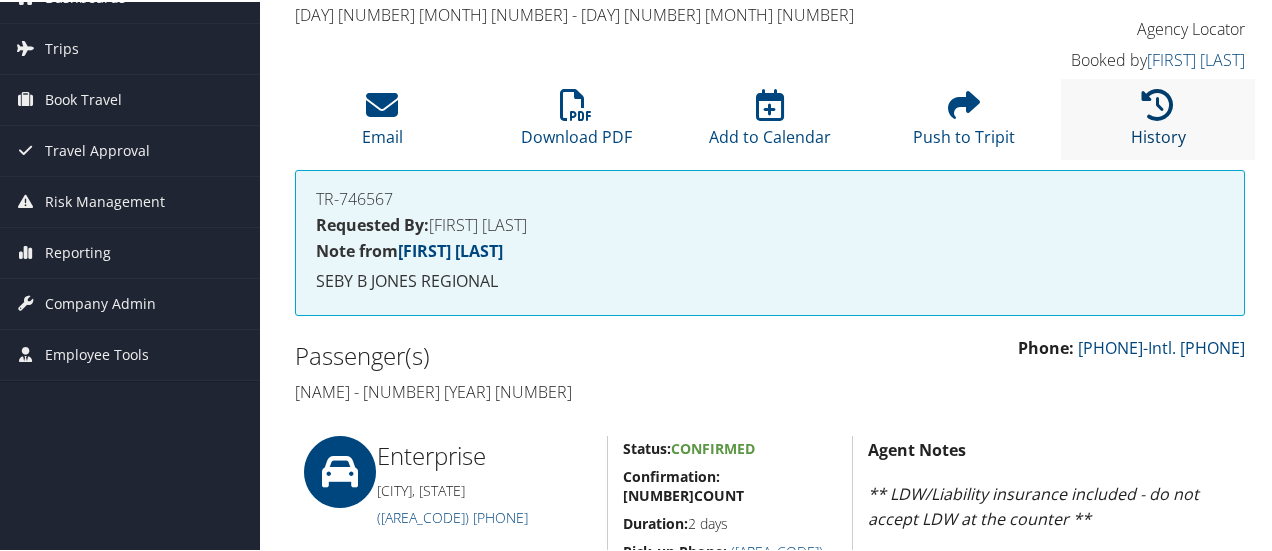 click at bounding box center [1158, 103] 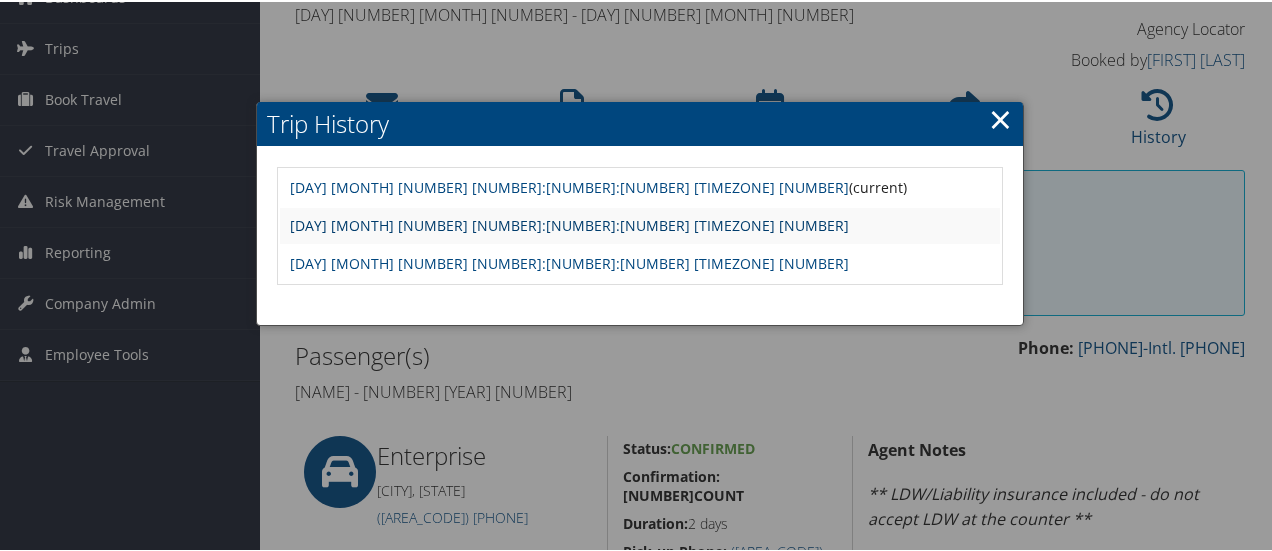 click on "[DAY] [MONTH] [NUMBER] [NUMBER]:[NUMBER]:[NUMBER] [TIMEZONE] [NUMBER]" at bounding box center (569, 223) 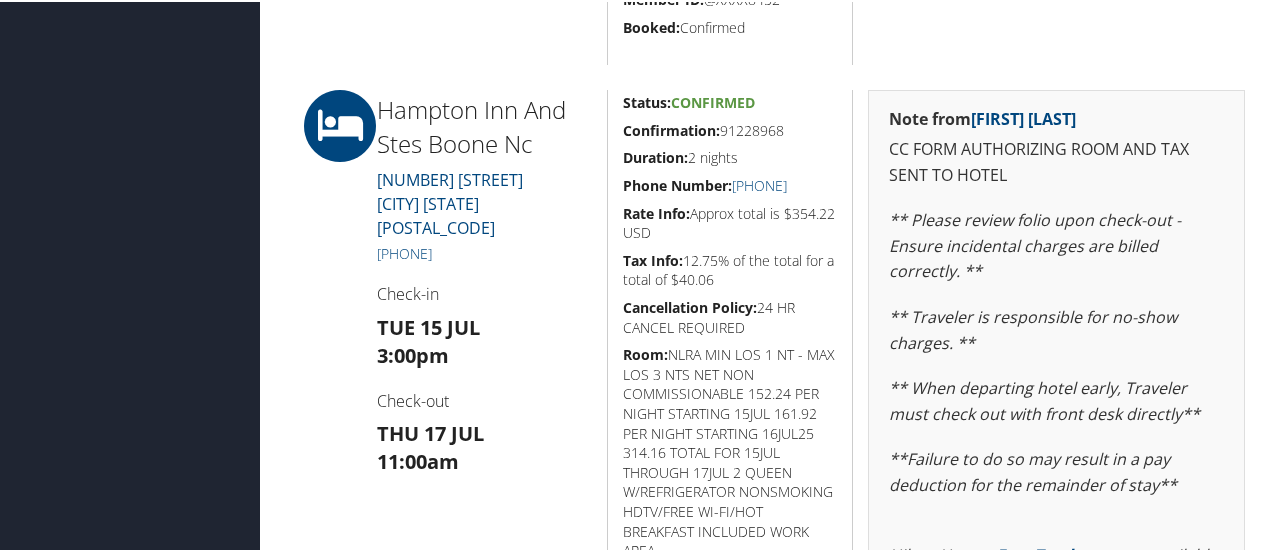 scroll, scrollTop: 900, scrollLeft: 0, axis: vertical 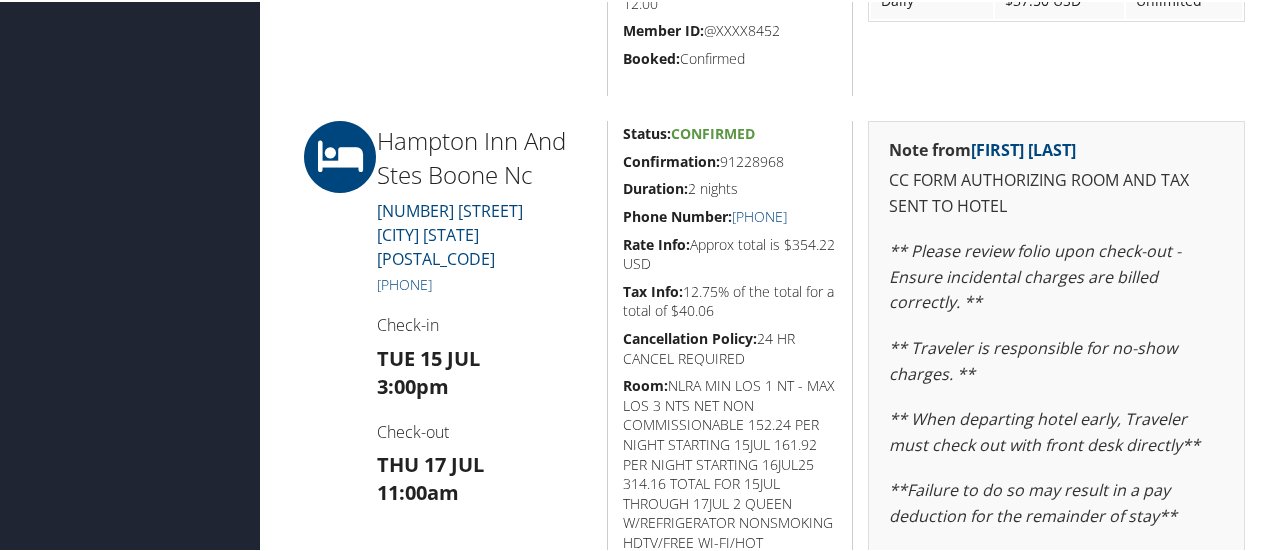 click on "Confirmation:  91228968" at bounding box center [730, 160] 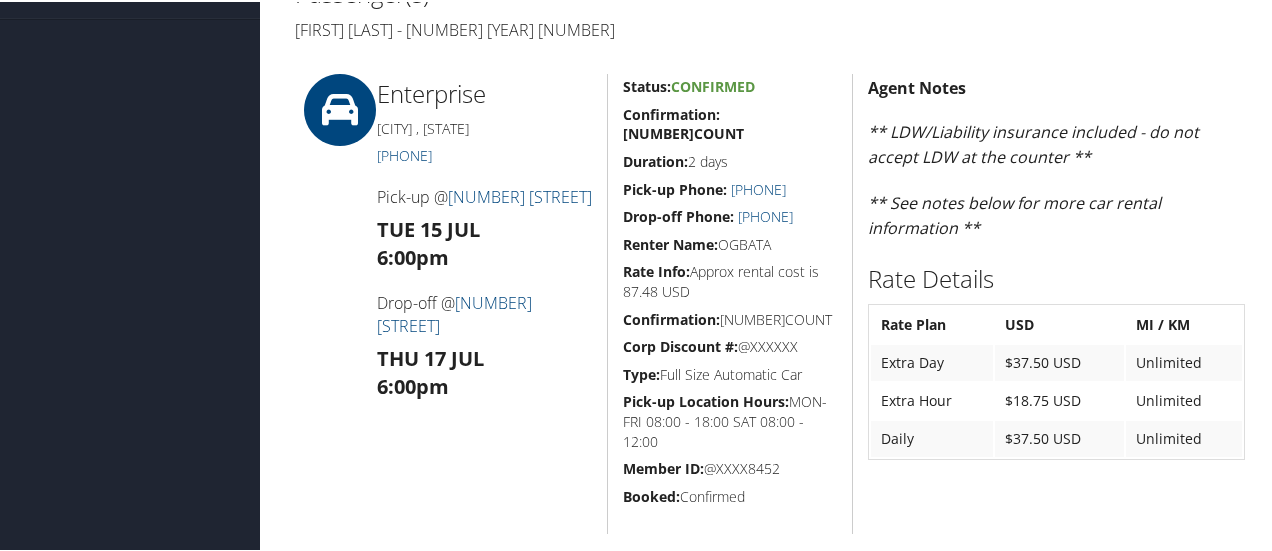 scroll, scrollTop: 100, scrollLeft: 0, axis: vertical 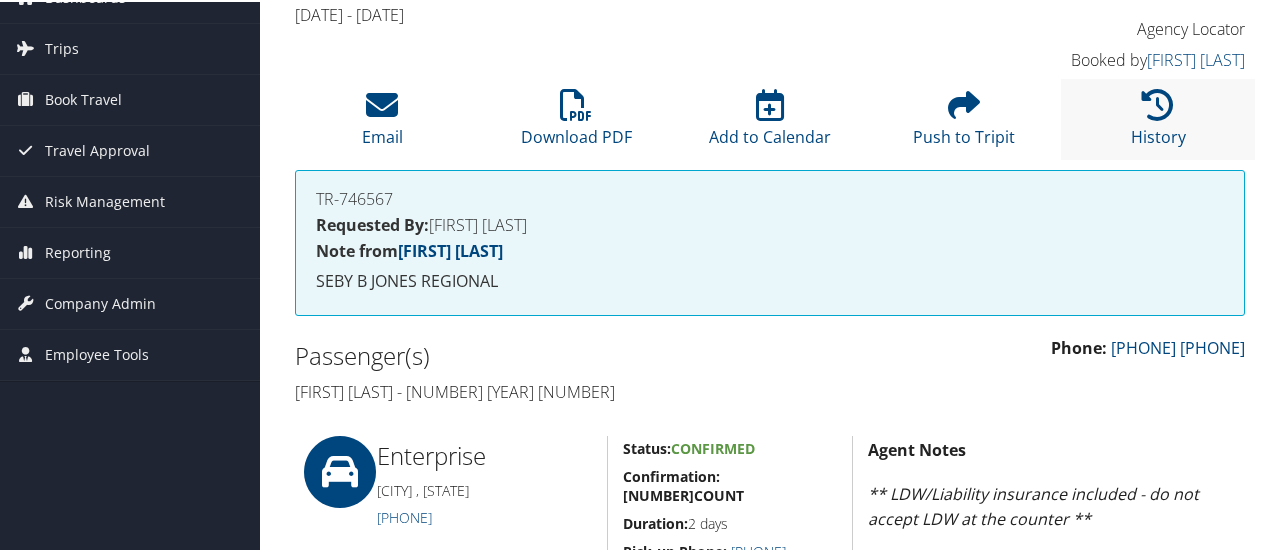 click on "History" at bounding box center [1158, 117] 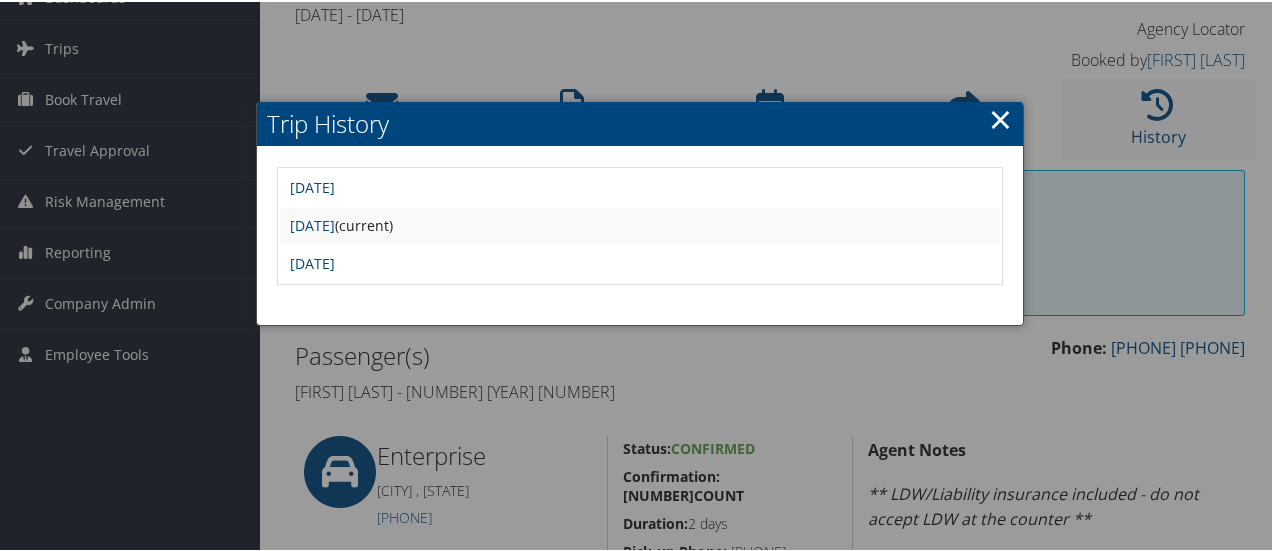 click at bounding box center [640, 275] 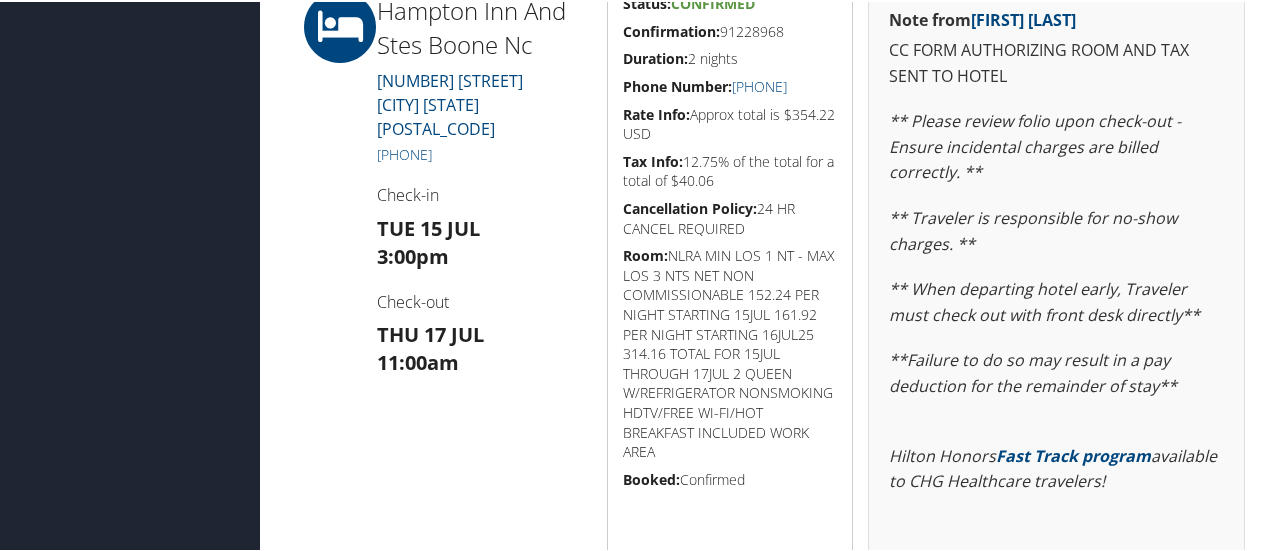 scroll, scrollTop: 1000, scrollLeft: 0, axis: vertical 